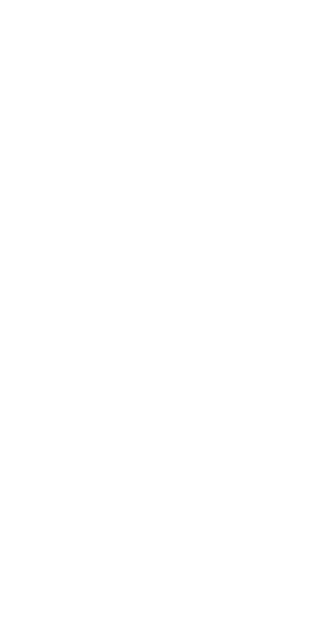 scroll, scrollTop: 0, scrollLeft: 0, axis: both 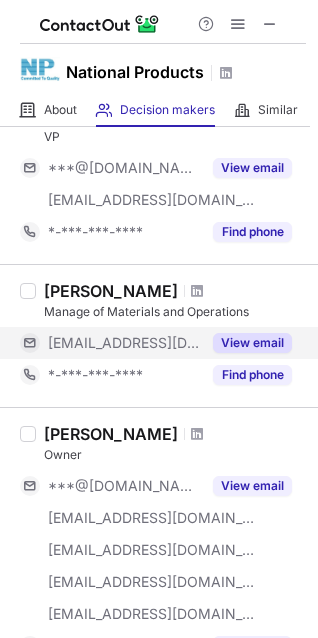 click on "View email" at bounding box center [252, 343] 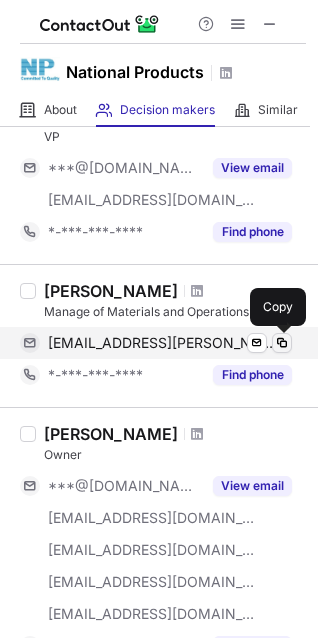 click at bounding box center [282, 343] 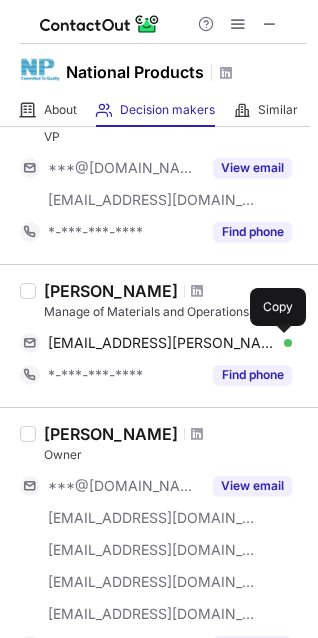 type 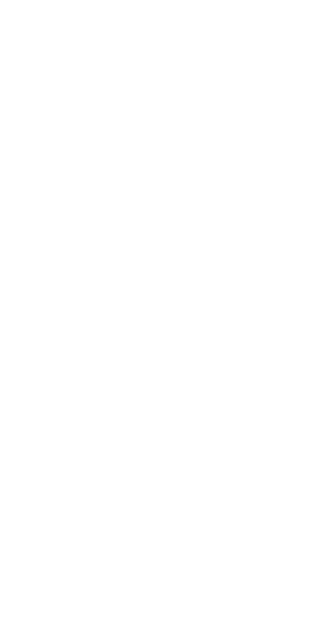 scroll, scrollTop: 0, scrollLeft: 0, axis: both 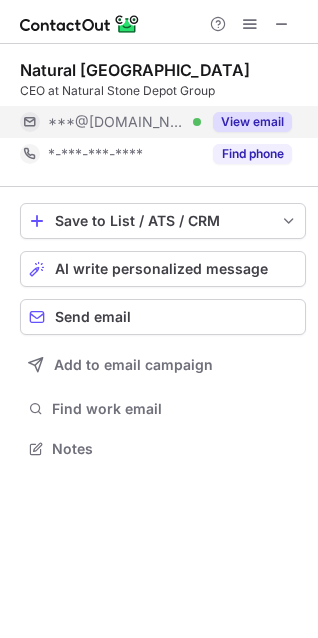 click on "View email" at bounding box center (252, 122) 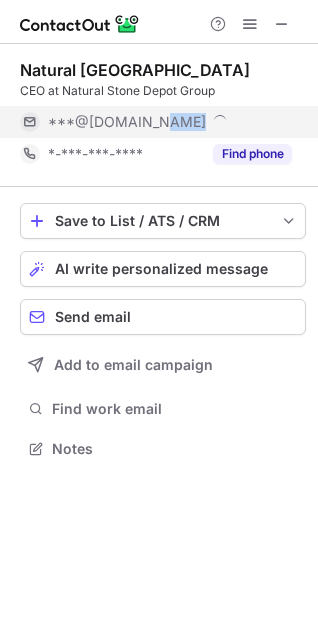click on "***@gmail.com" at bounding box center (170, 122) 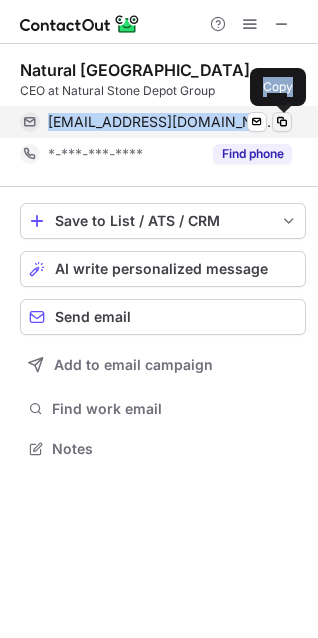 click at bounding box center (282, 122) 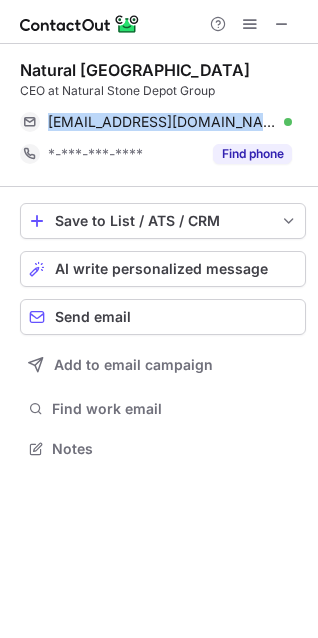 type 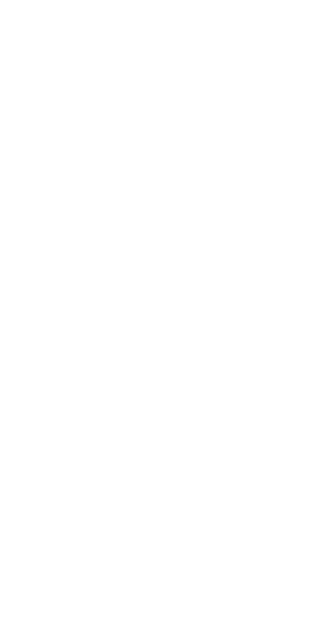 scroll, scrollTop: 0, scrollLeft: 0, axis: both 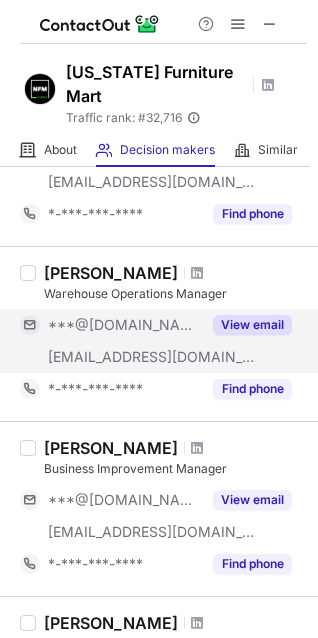 click on "View email" at bounding box center (252, 325) 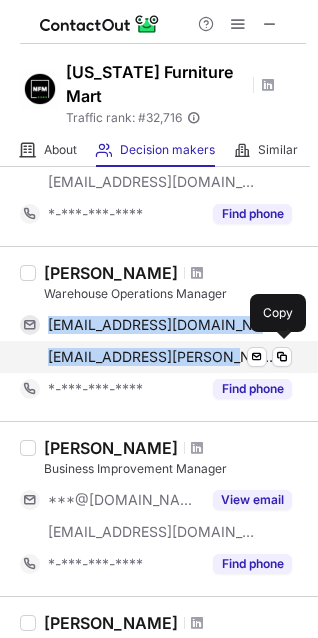 drag, startPoint x: 62, startPoint y: 328, endPoint x: 216, endPoint y: 351, distance: 155.70805 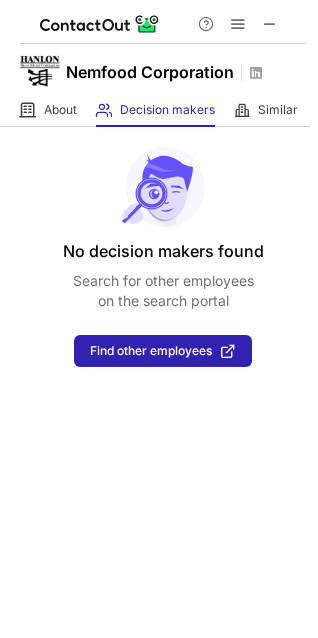 scroll, scrollTop: 0, scrollLeft: 0, axis: both 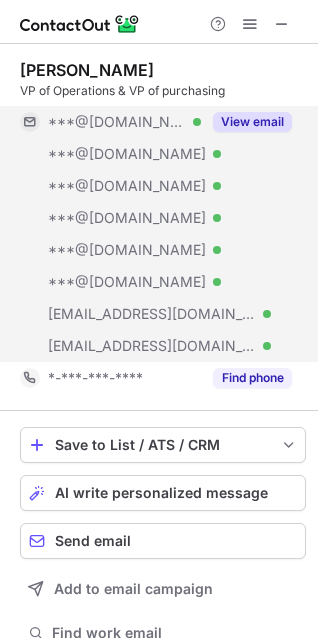 click on "View email" at bounding box center [252, 122] 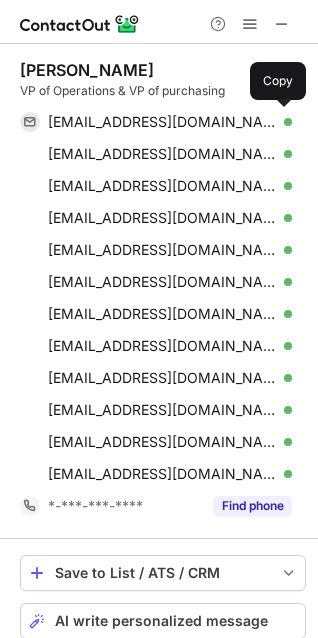 scroll, scrollTop: 9, scrollLeft: 10, axis: both 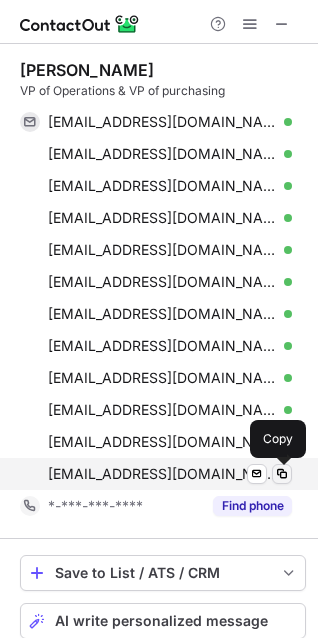 click at bounding box center [282, 474] 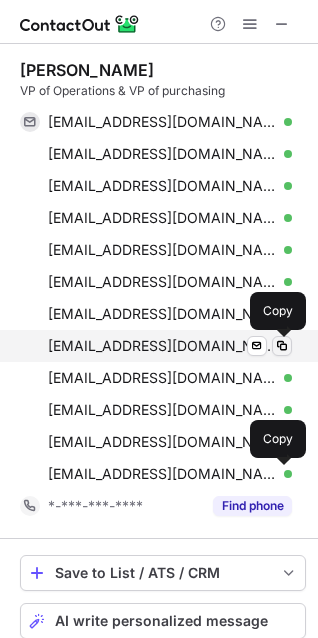 click at bounding box center [282, 346] 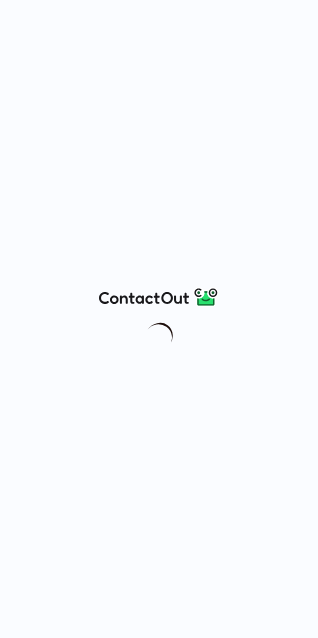 scroll, scrollTop: 0, scrollLeft: 0, axis: both 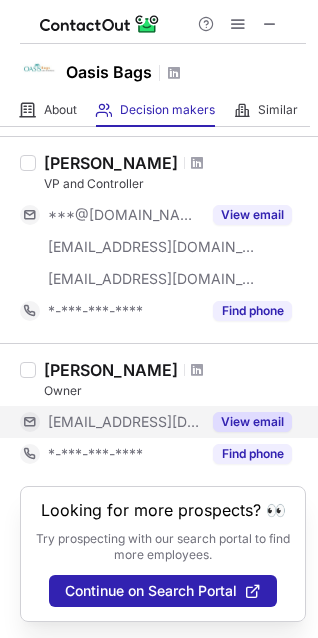 click on "View email" at bounding box center (252, 422) 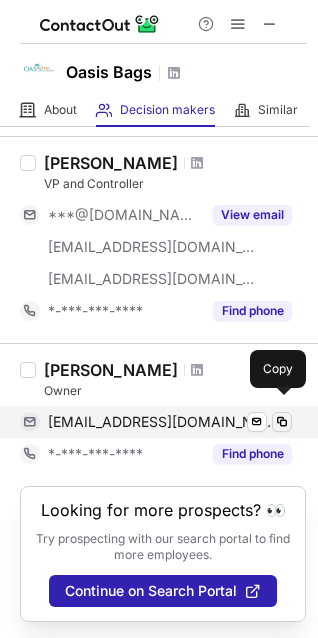 click at bounding box center (282, 422) 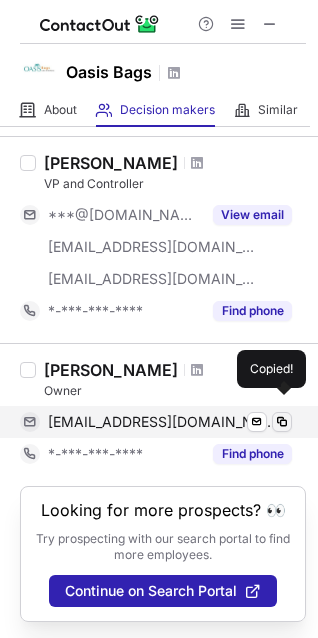 type 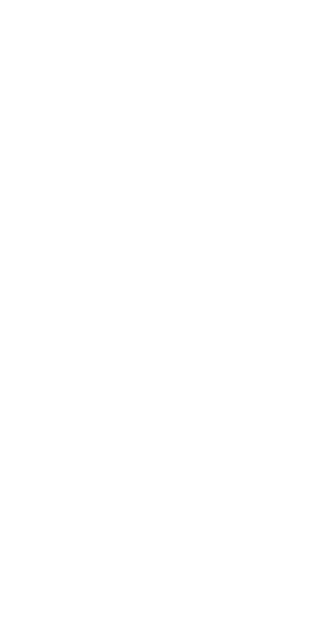 scroll, scrollTop: 0, scrollLeft: 0, axis: both 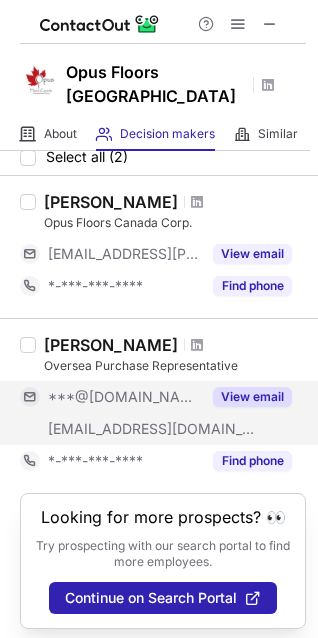 click on "View email" at bounding box center (252, 397) 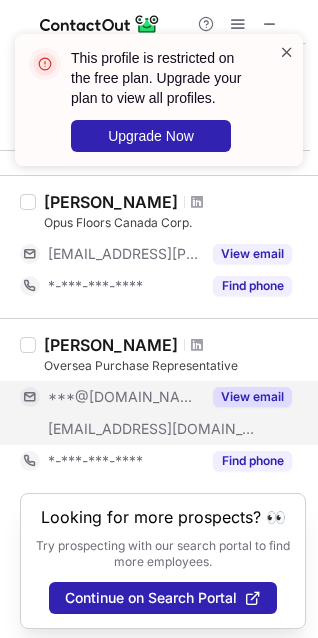 click at bounding box center [287, 52] 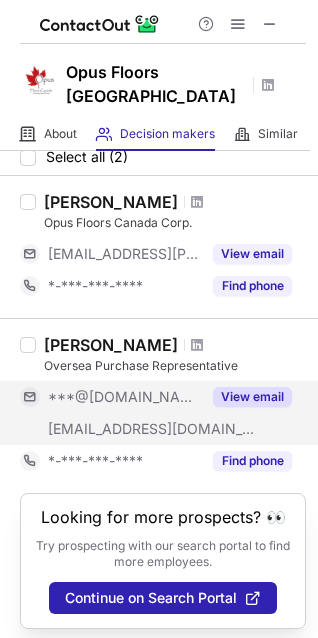 click on "This profile is restricted on the free plan. Upgrade your plan to view all profiles. Upgrade Now" at bounding box center [159, 108] 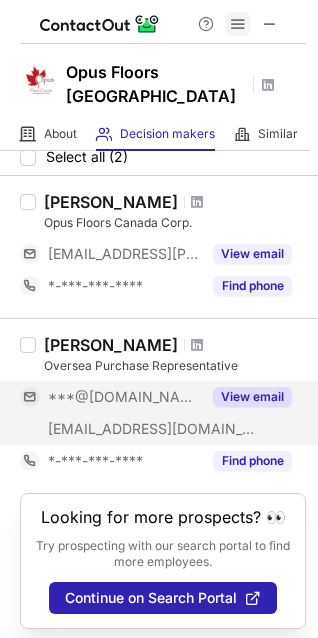 click at bounding box center (238, 24) 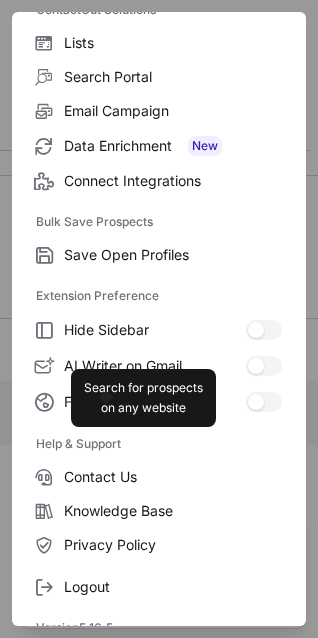 scroll, scrollTop: 194, scrollLeft: 0, axis: vertical 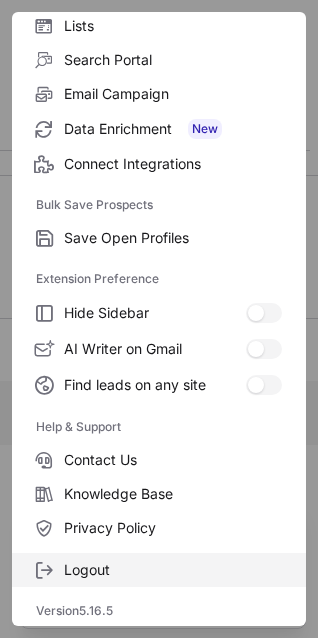 click on "Logout" at bounding box center [173, 570] 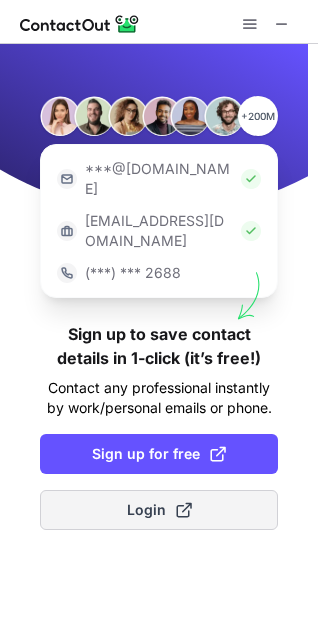 click on "Login" at bounding box center [159, 510] 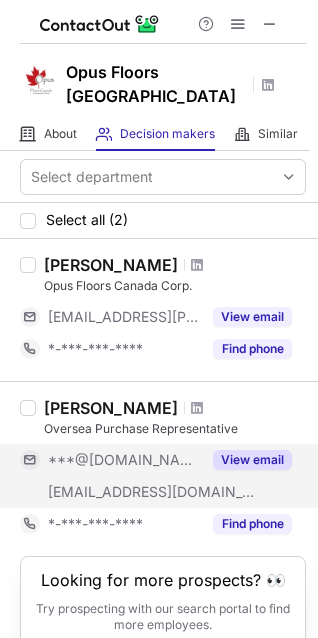 click on "View email" at bounding box center [252, 460] 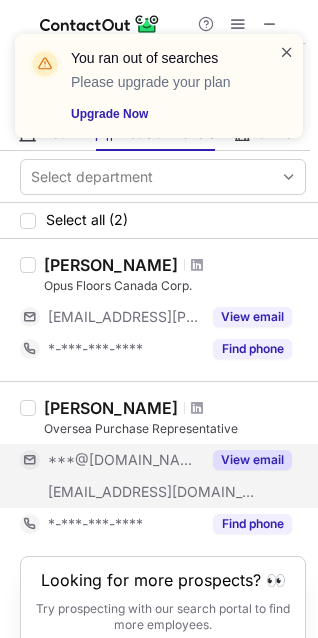 click at bounding box center (287, 52) 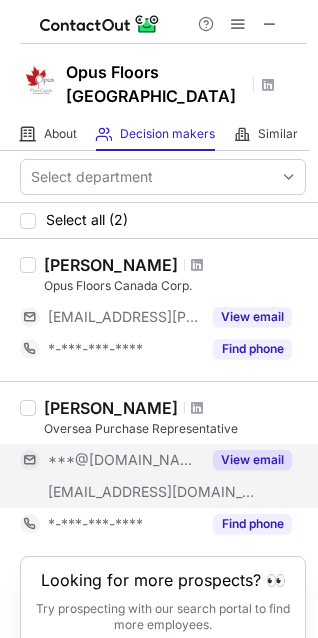 click on "You ran out of searches Please upgrade your plan Upgrade Now" at bounding box center [159, 94] 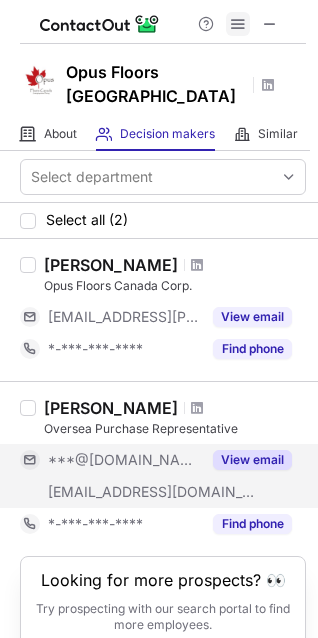 click at bounding box center (238, 24) 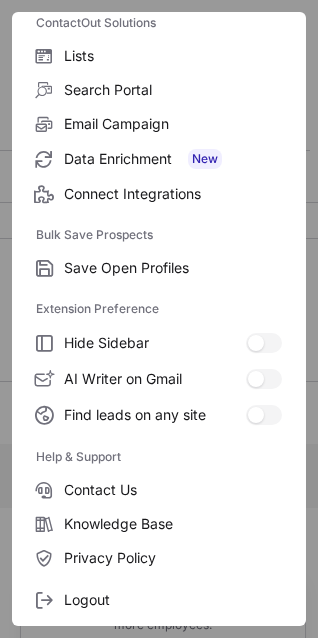 scroll, scrollTop: 194, scrollLeft: 0, axis: vertical 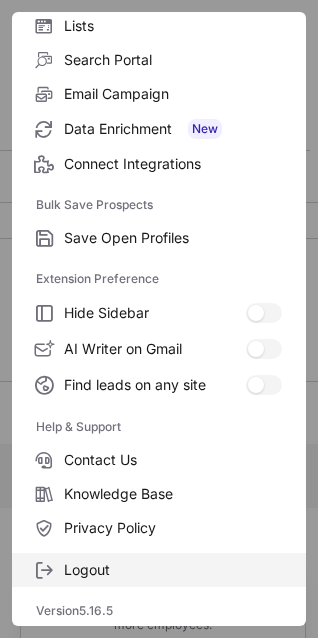 click on "Logout" at bounding box center (173, 570) 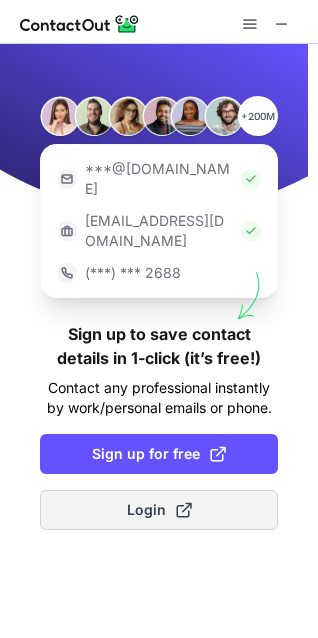 click on "Login" at bounding box center (159, 510) 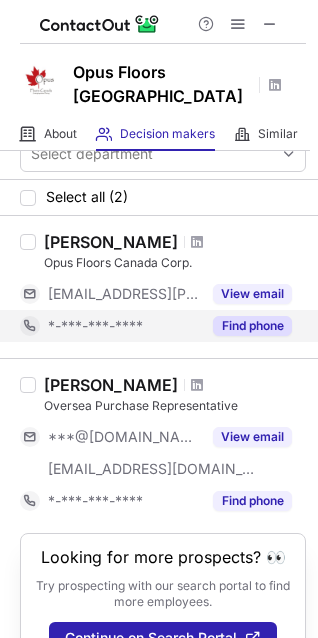 scroll, scrollTop: 63, scrollLeft: 0, axis: vertical 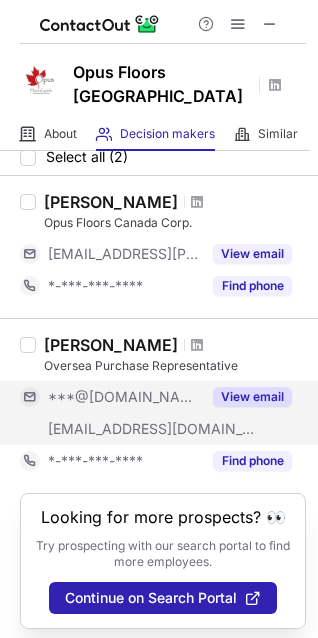 click on "View email" at bounding box center (252, 397) 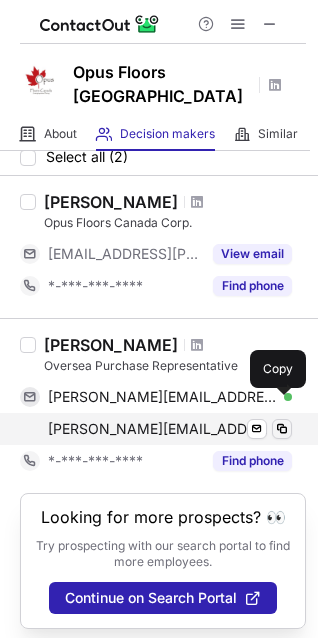 click at bounding box center (282, 429) 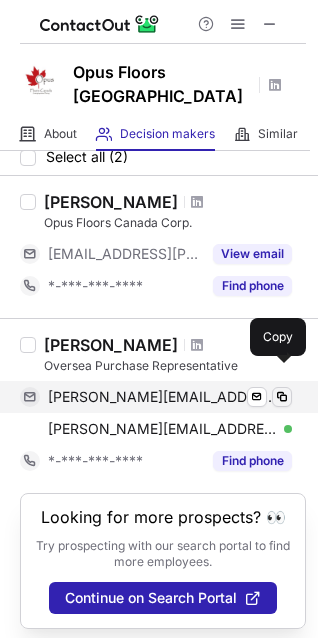 click at bounding box center [282, 397] 